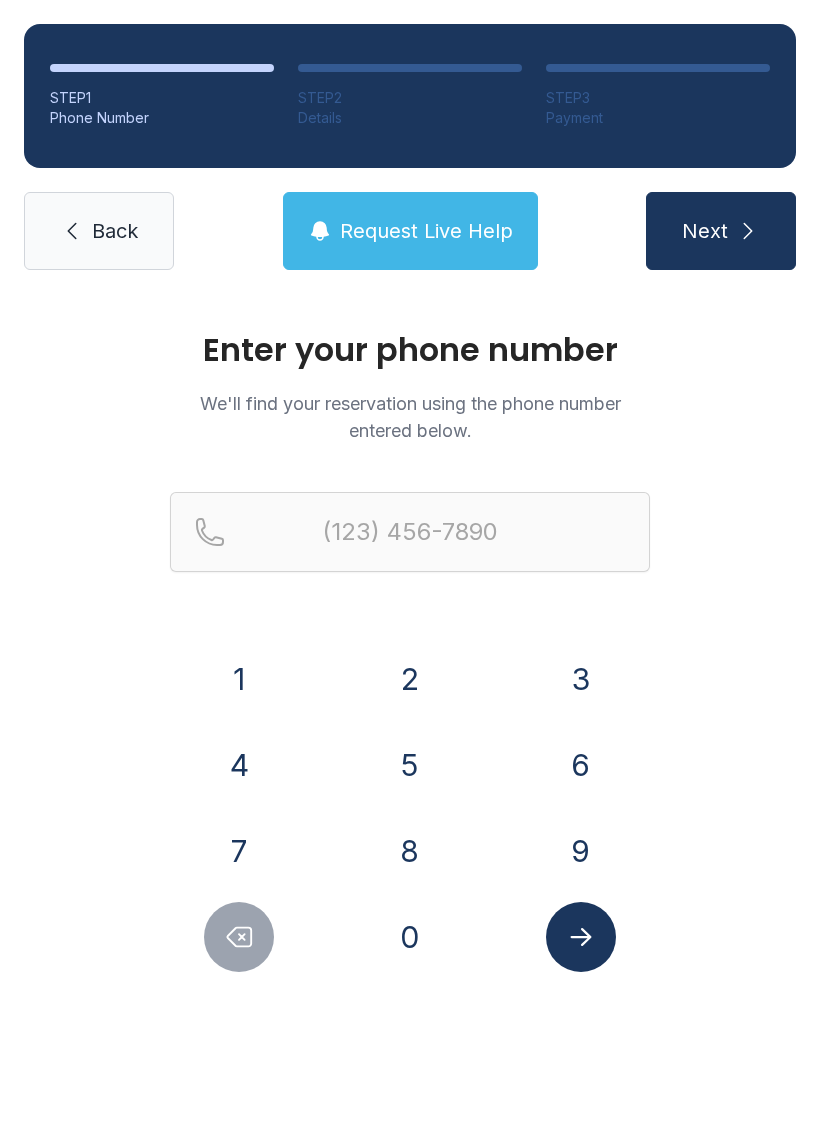scroll, scrollTop: 0, scrollLeft: 0, axis: both 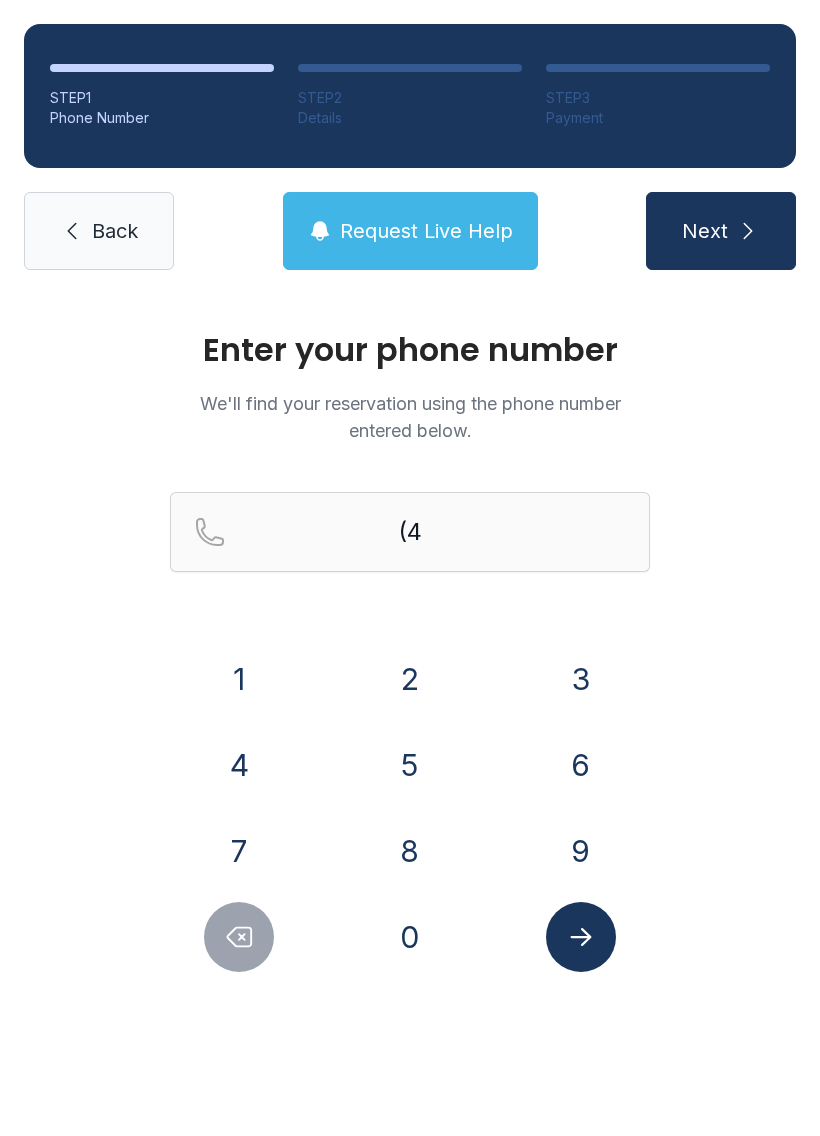 click on "1" at bounding box center [239, 679] 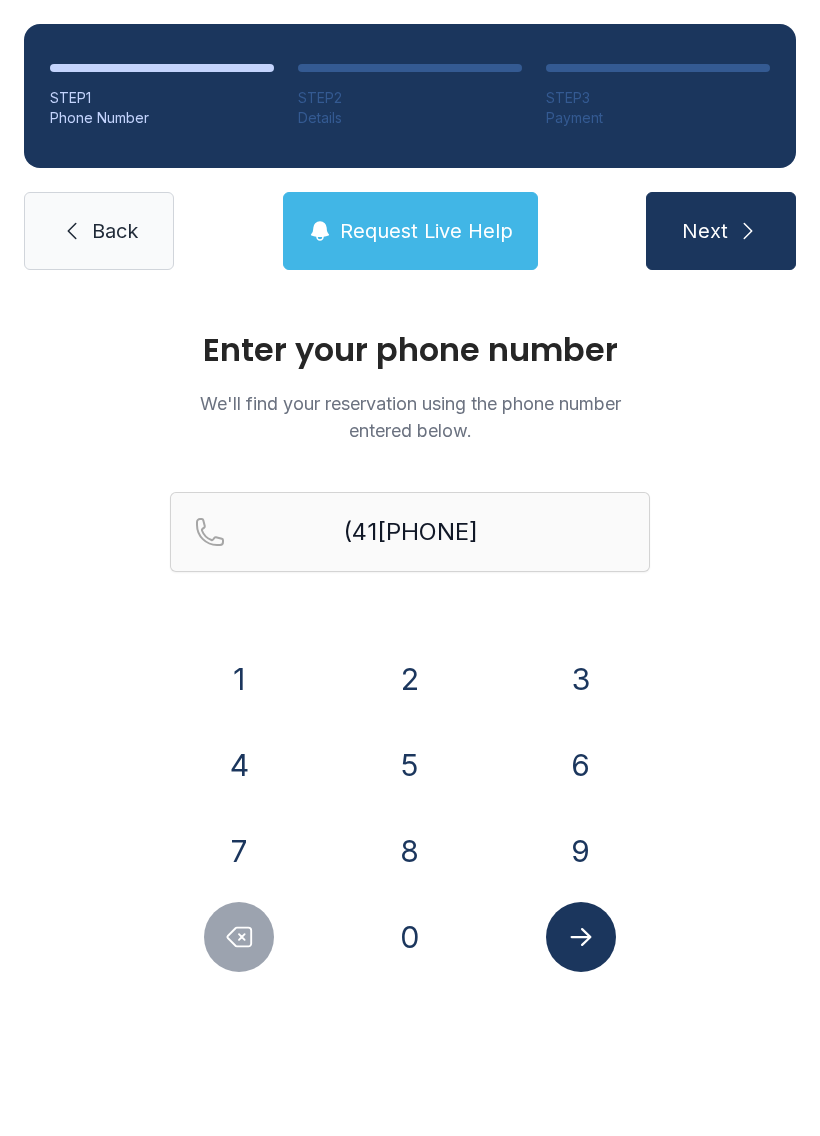 click on "3" at bounding box center [239, 679] 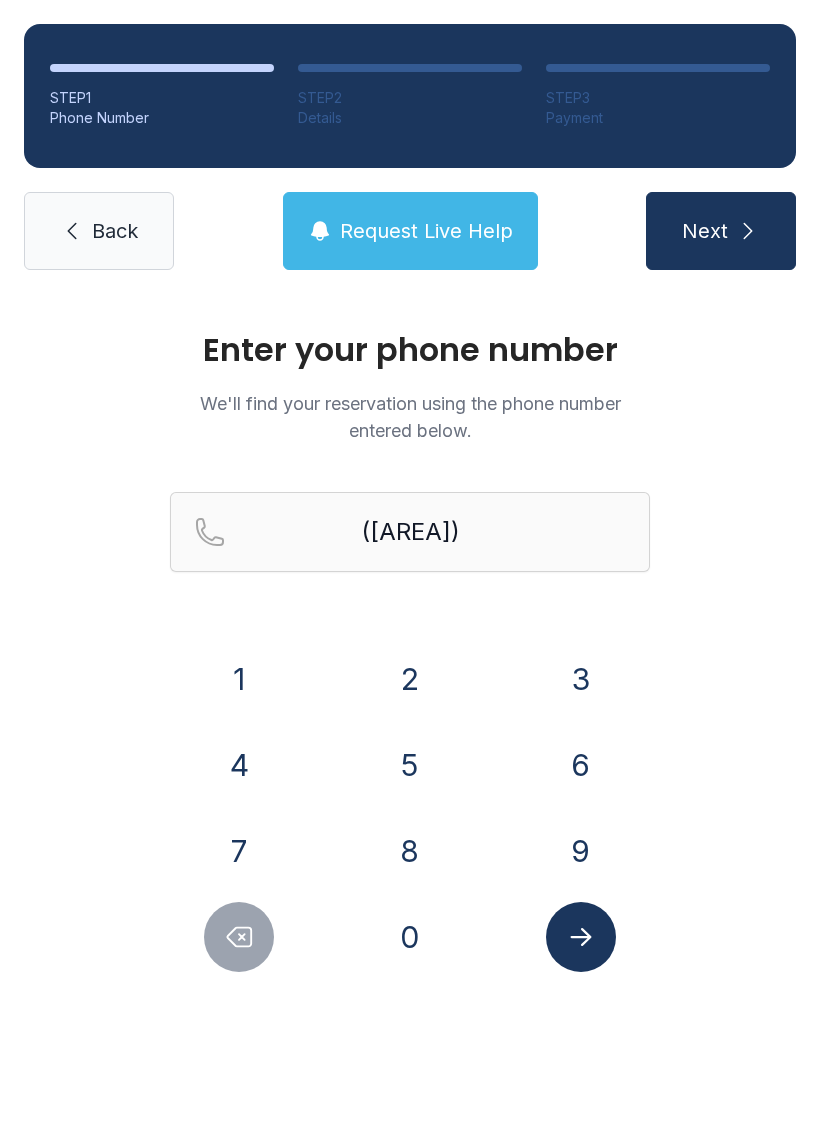 click on "4" at bounding box center [239, 679] 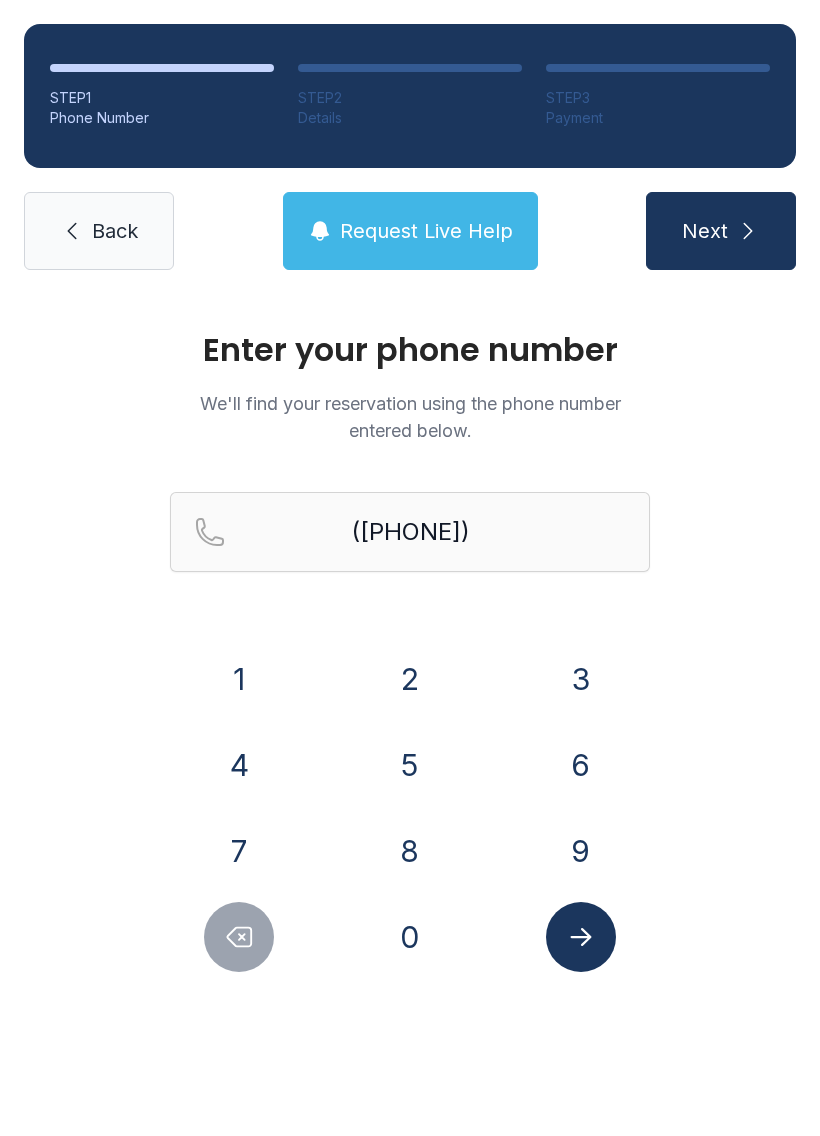click on "3" at bounding box center (239, 679) 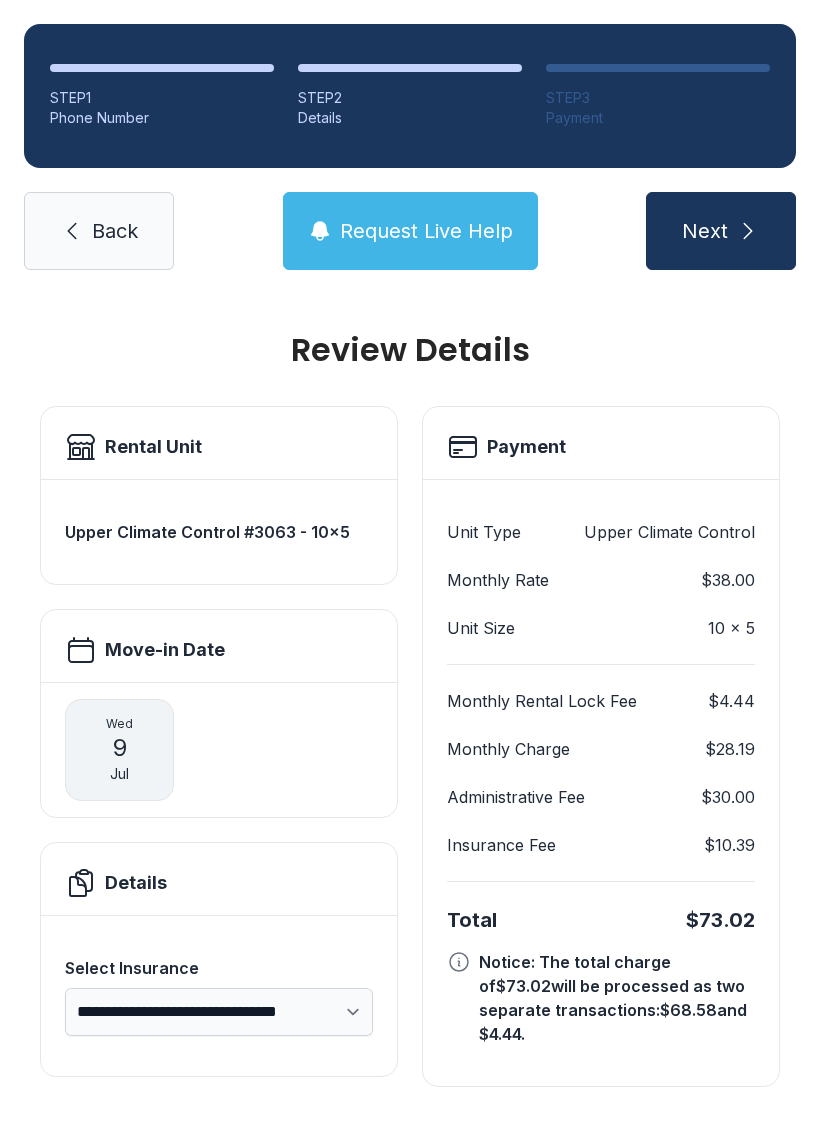 click on "Next" at bounding box center [721, 231] 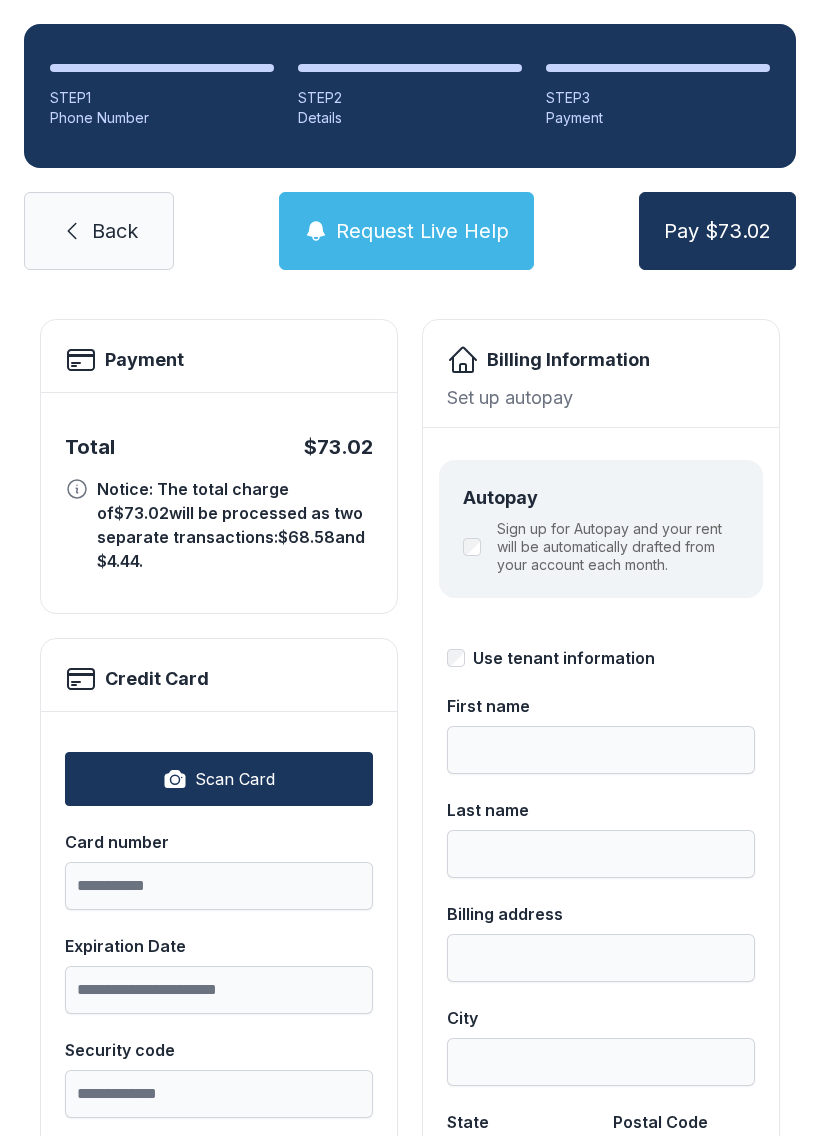 scroll, scrollTop: 85, scrollLeft: 0, axis: vertical 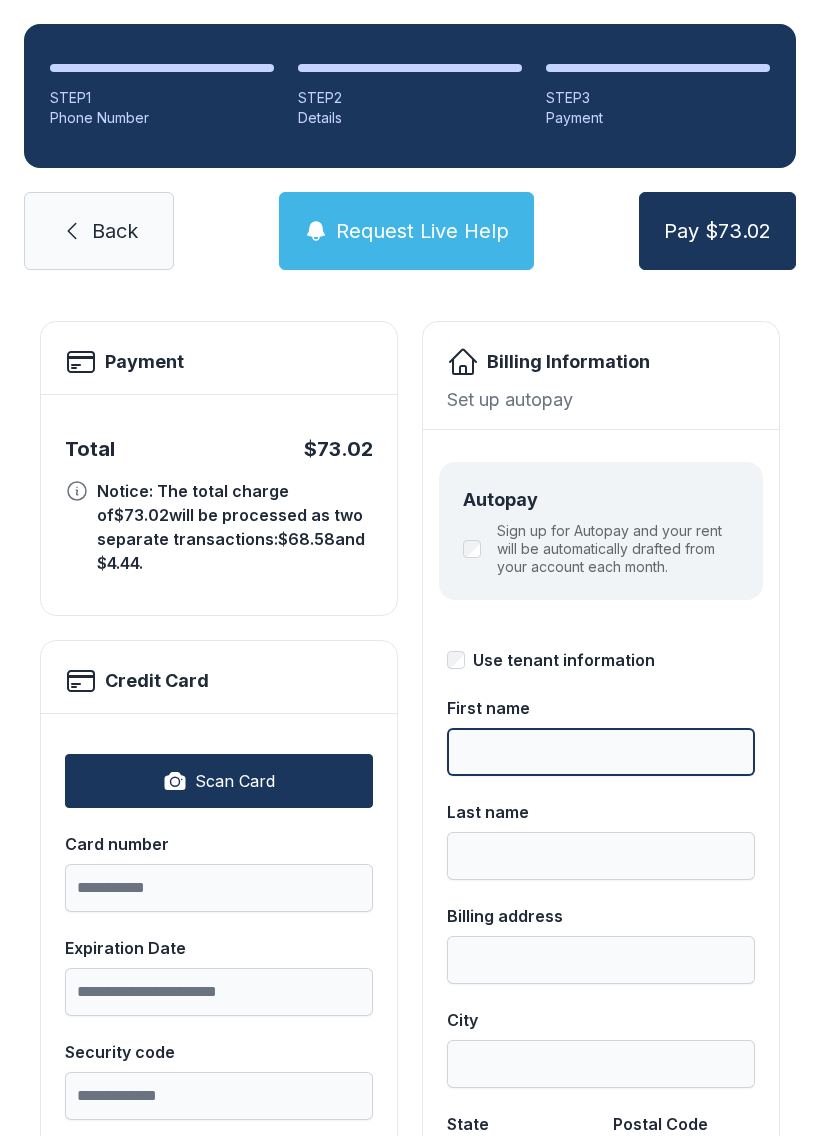 click on "First name" at bounding box center (601, 752) 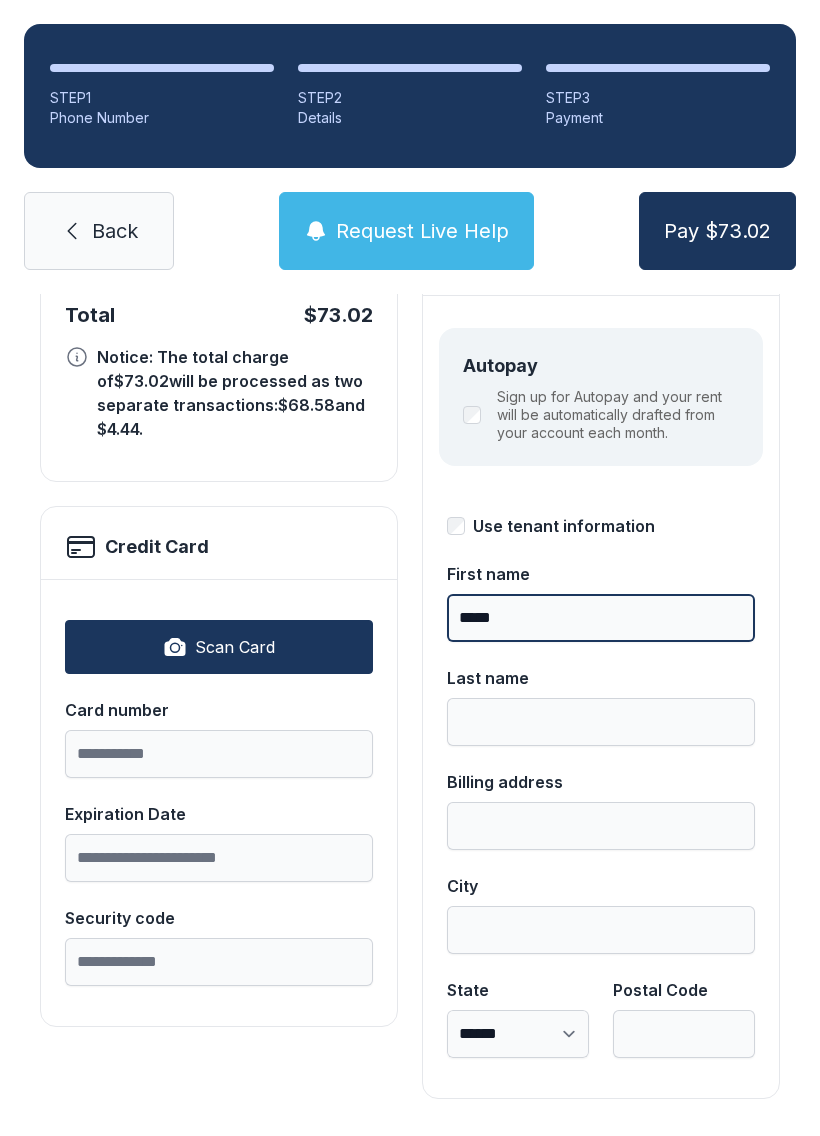 scroll, scrollTop: 218, scrollLeft: 0, axis: vertical 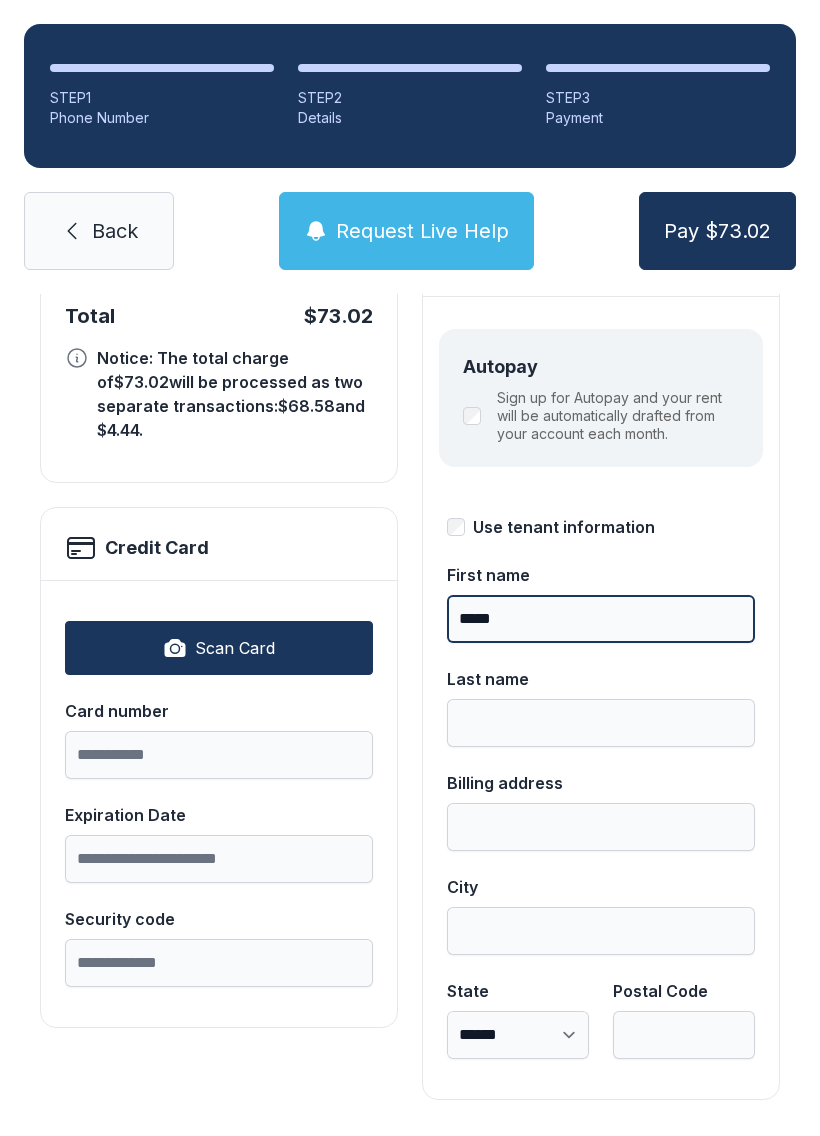 type on "*****" 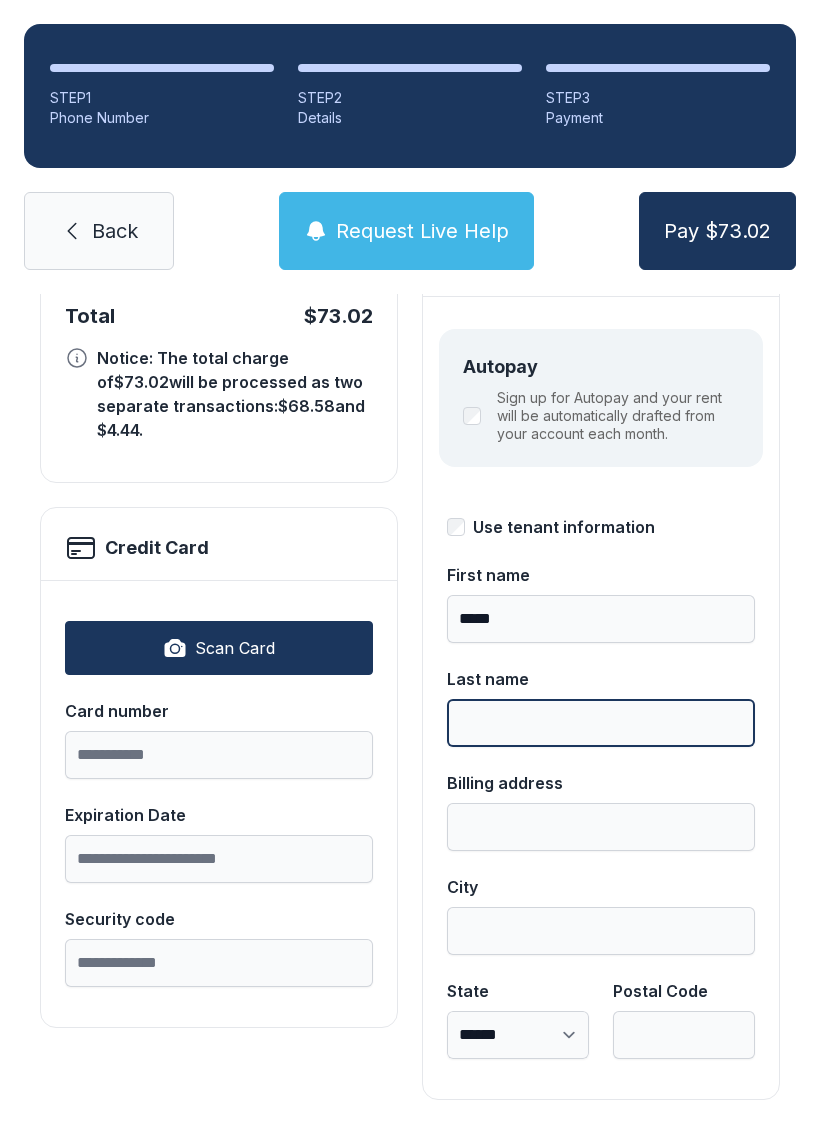 click on "Last name" at bounding box center (601, 723) 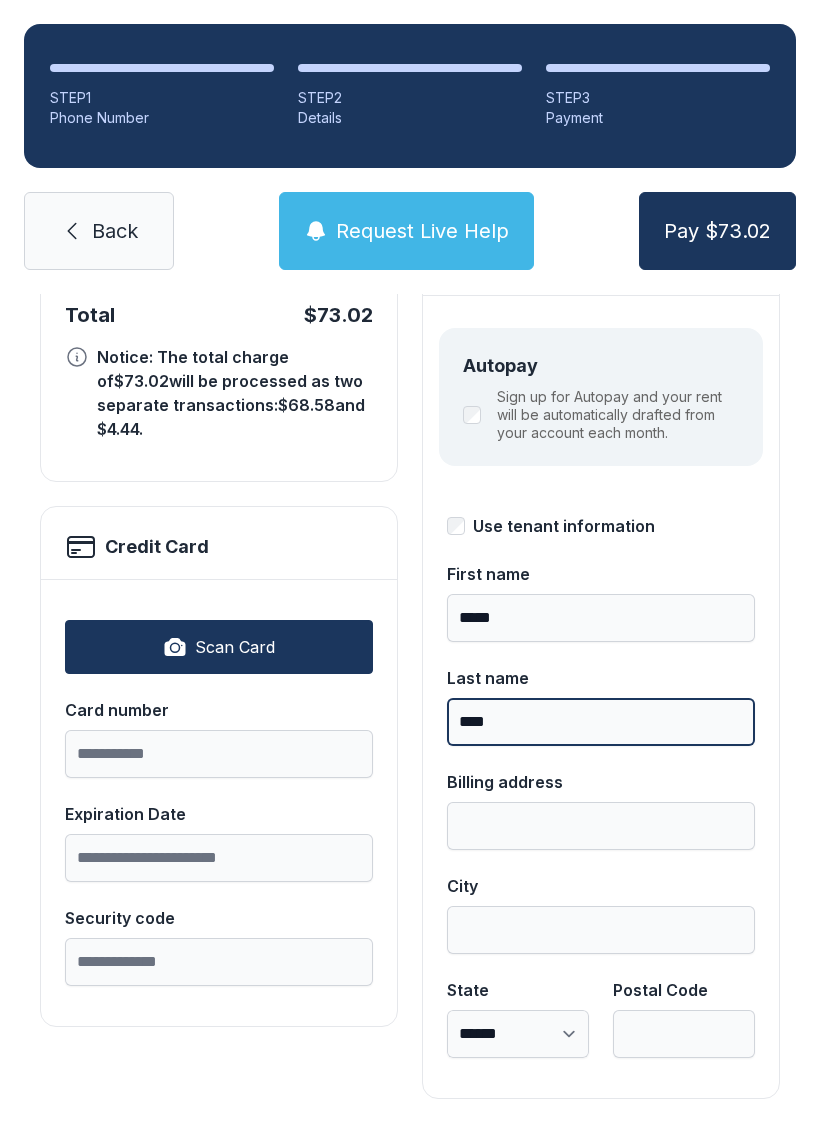 scroll, scrollTop: 218, scrollLeft: 0, axis: vertical 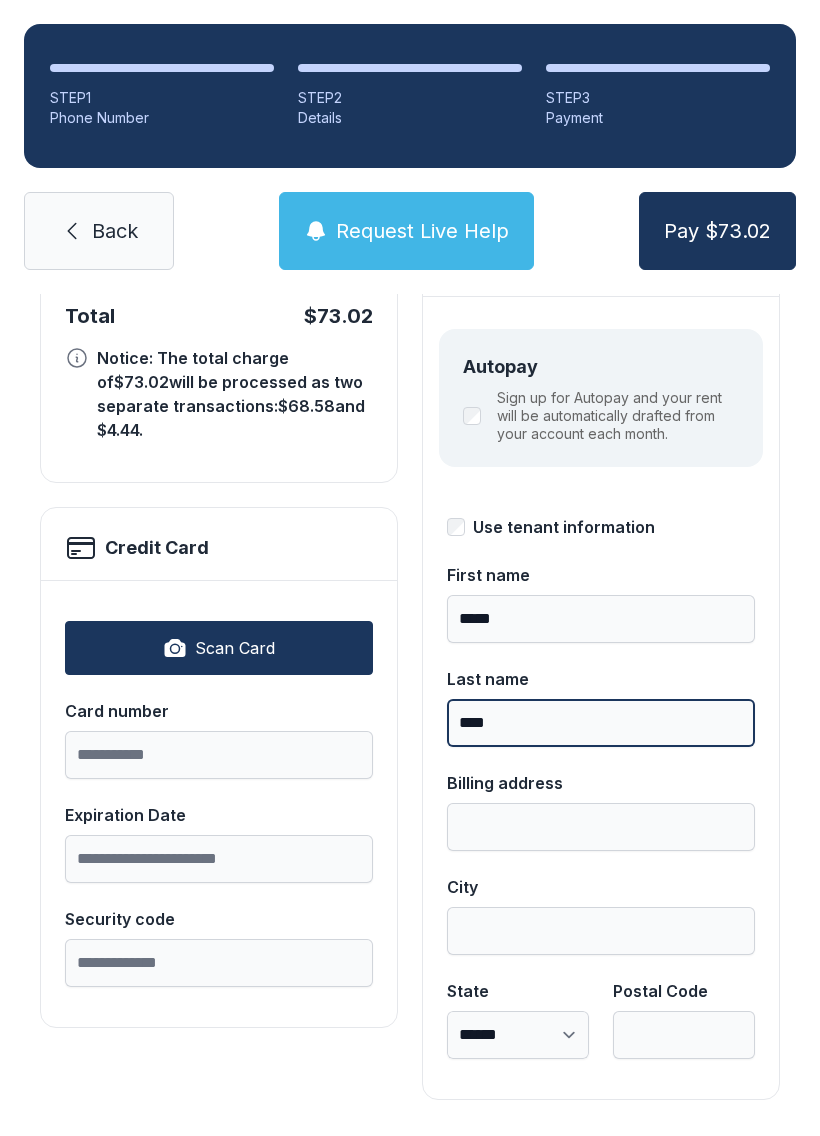 type on "****" 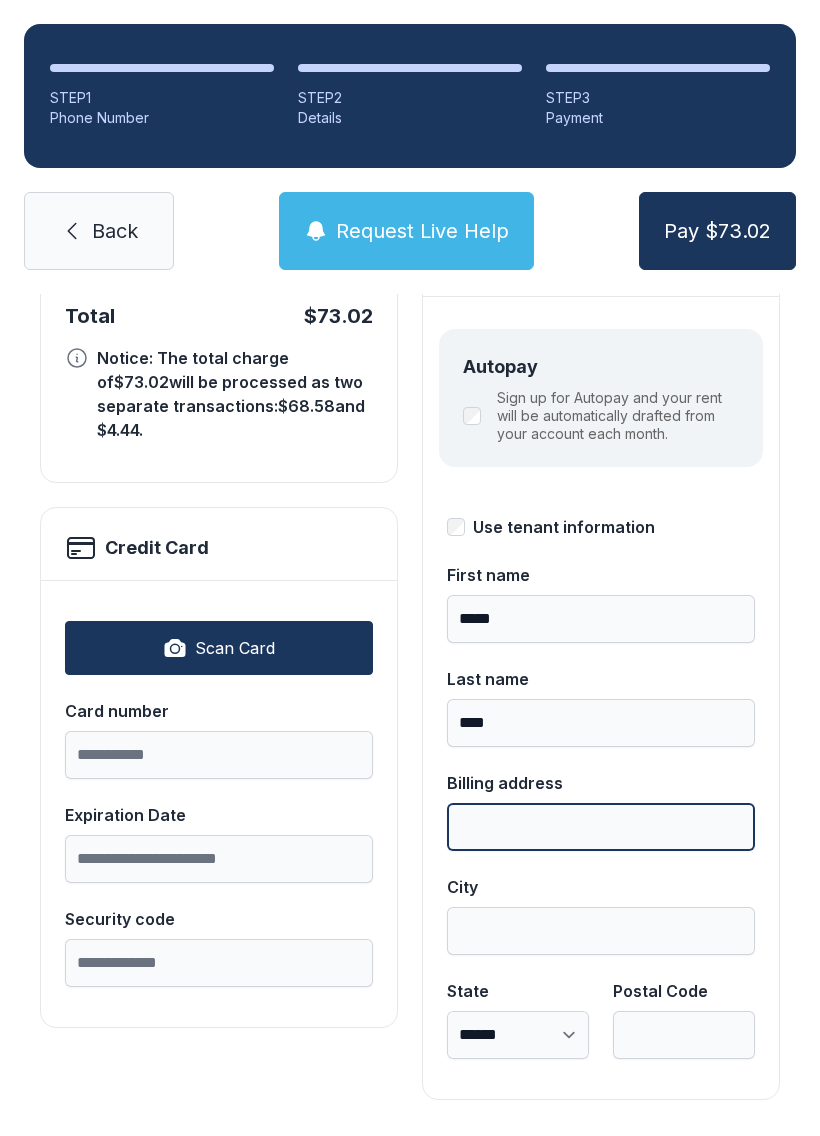 click on "Billing address" at bounding box center (601, 827) 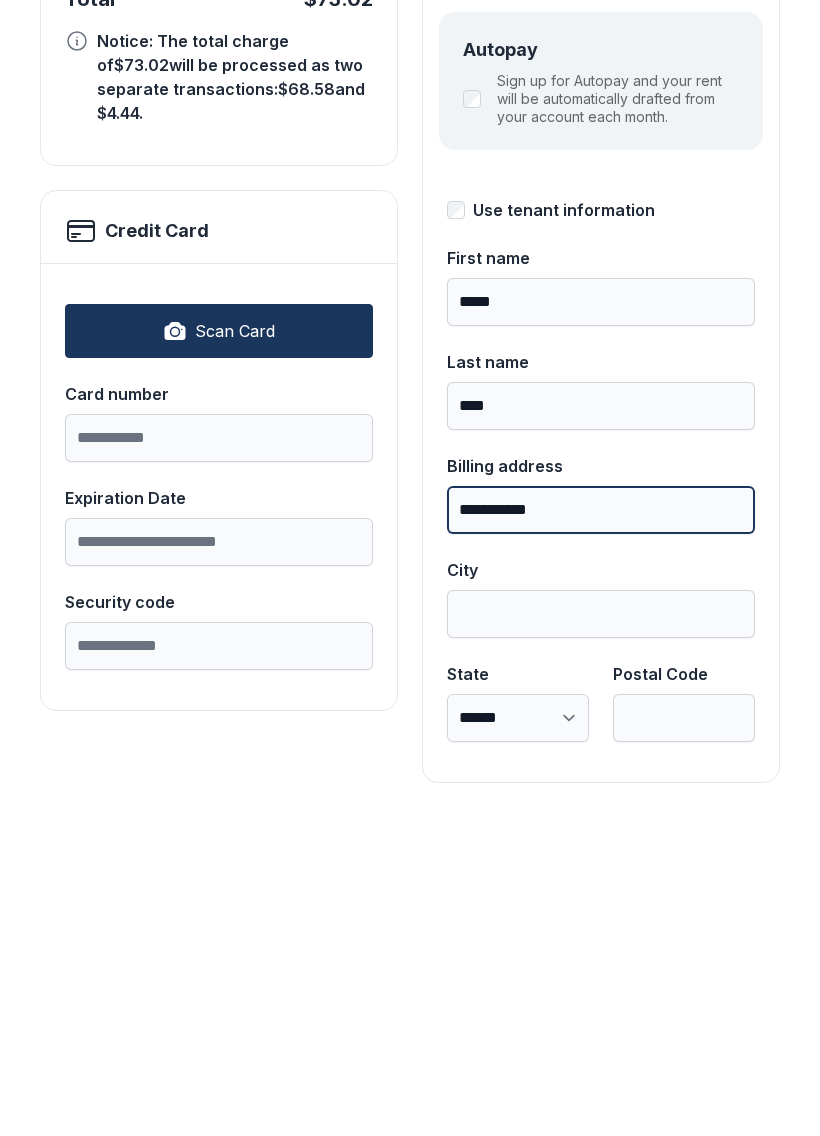 click on "Pay $73.02" at bounding box center [717, 231] 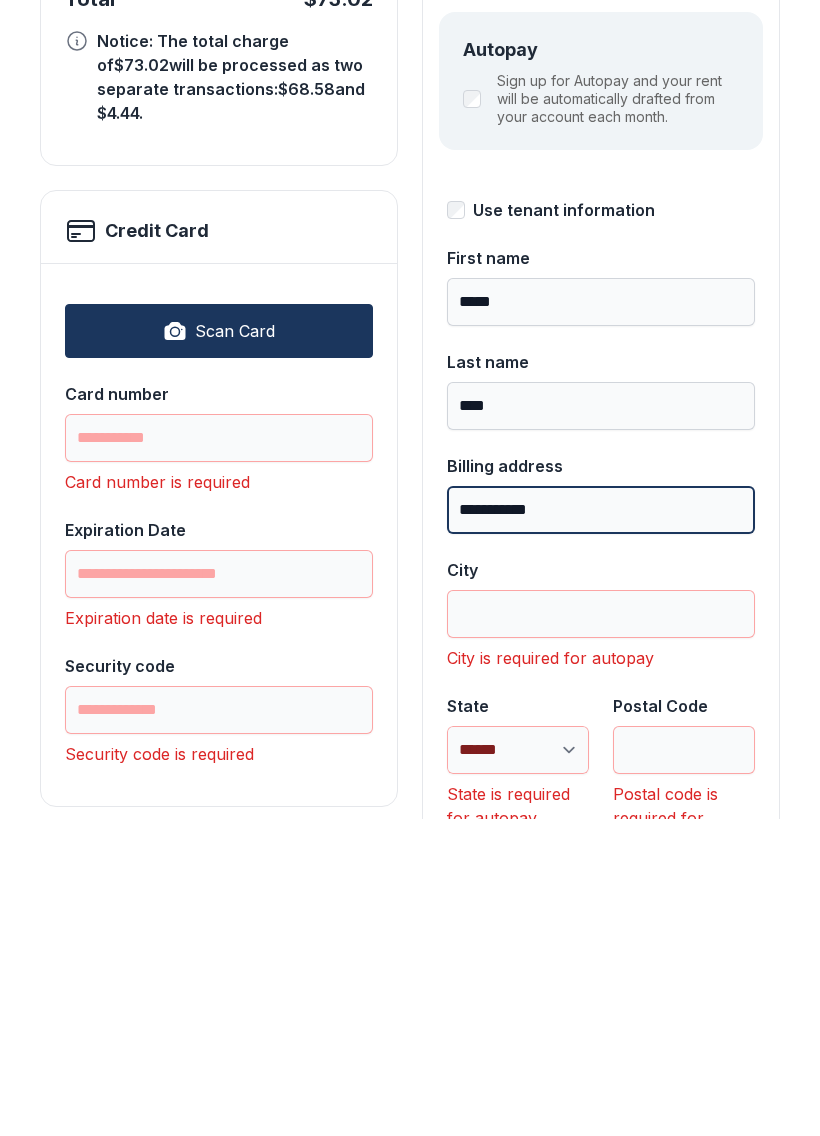 click on "**********" at bounding box center [601, 827] 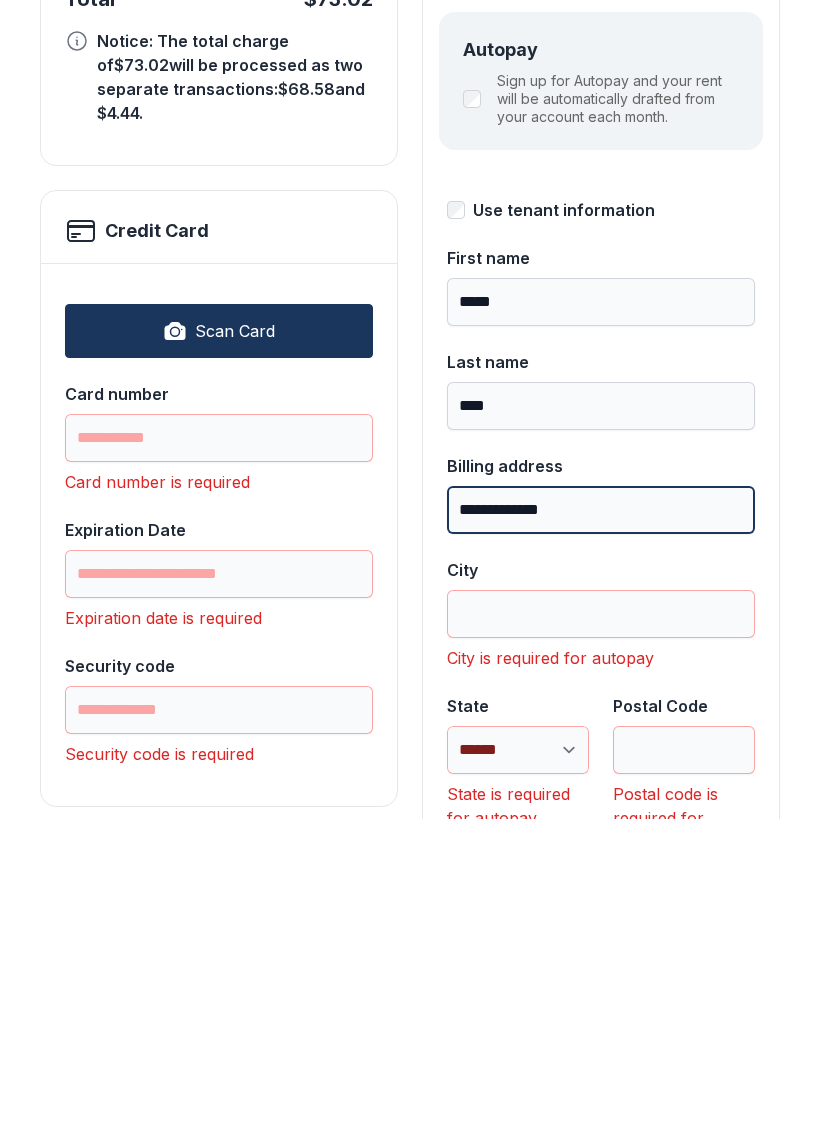 type on "**********" 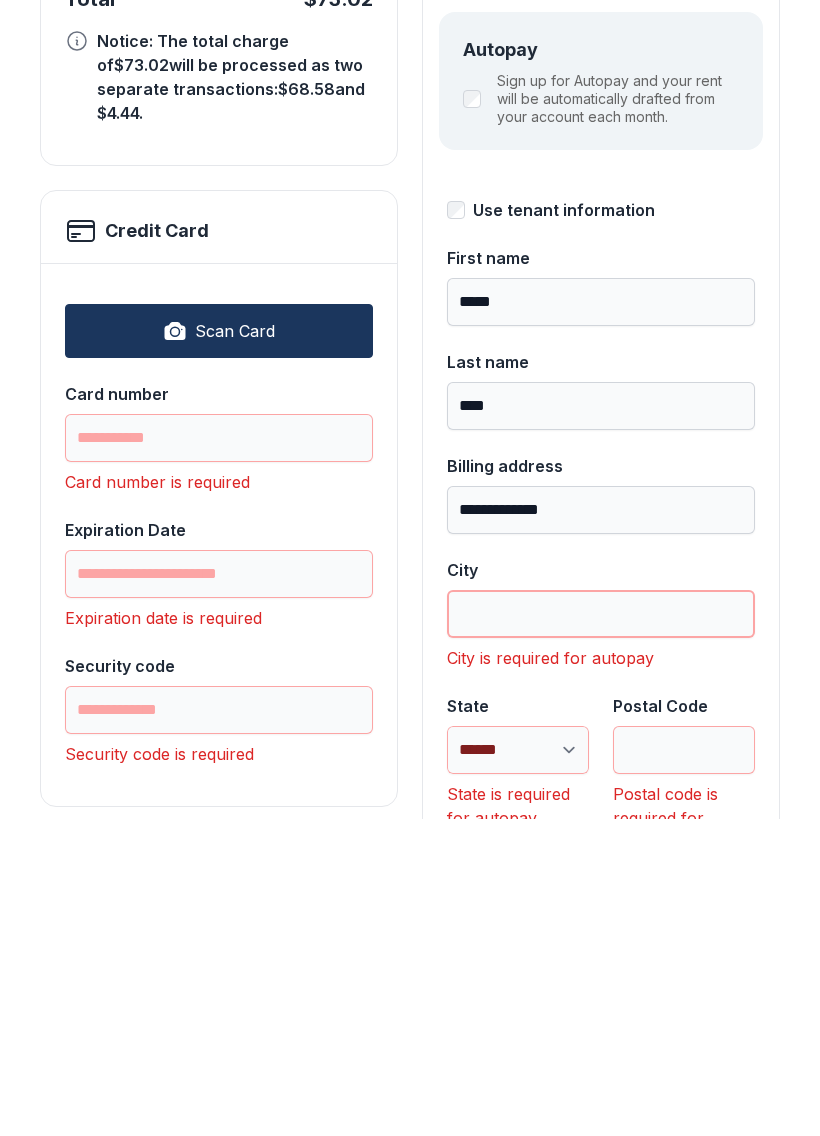 click on "City" at bounding box center [601, 931] 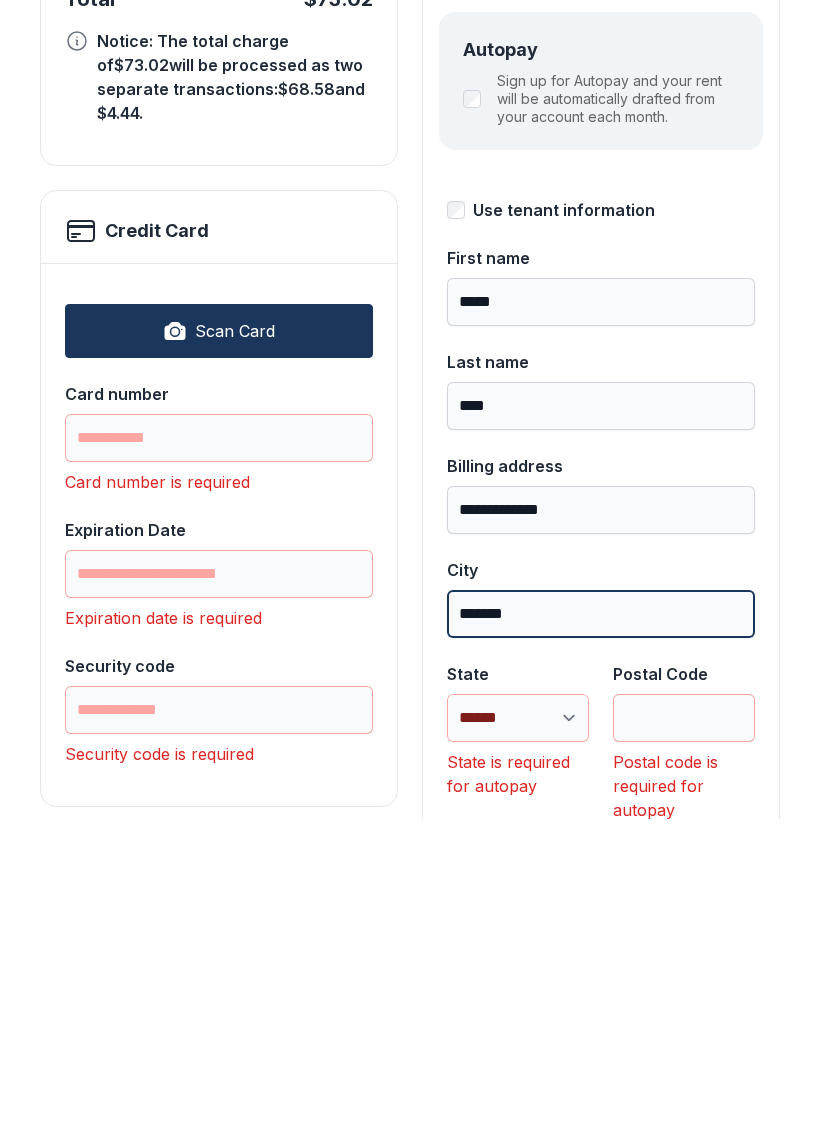 type on "*******" 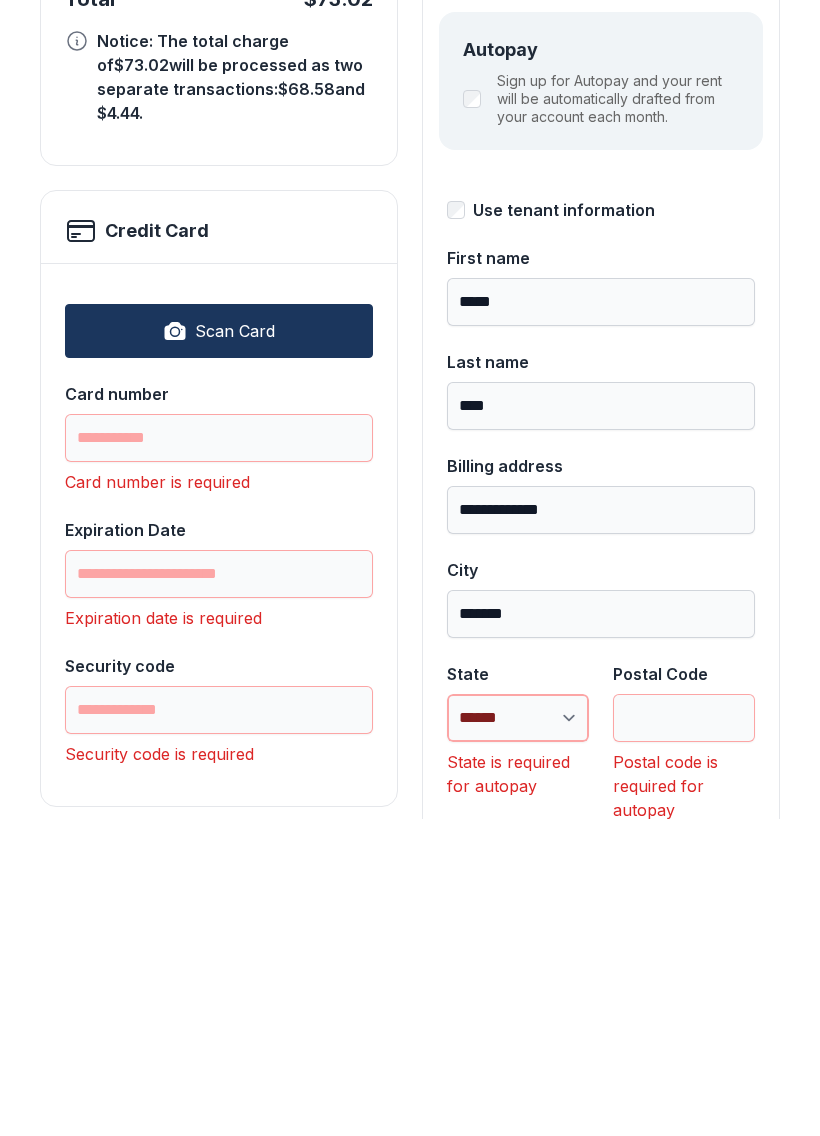 click on "**********" at bounding box center (518, 1035) 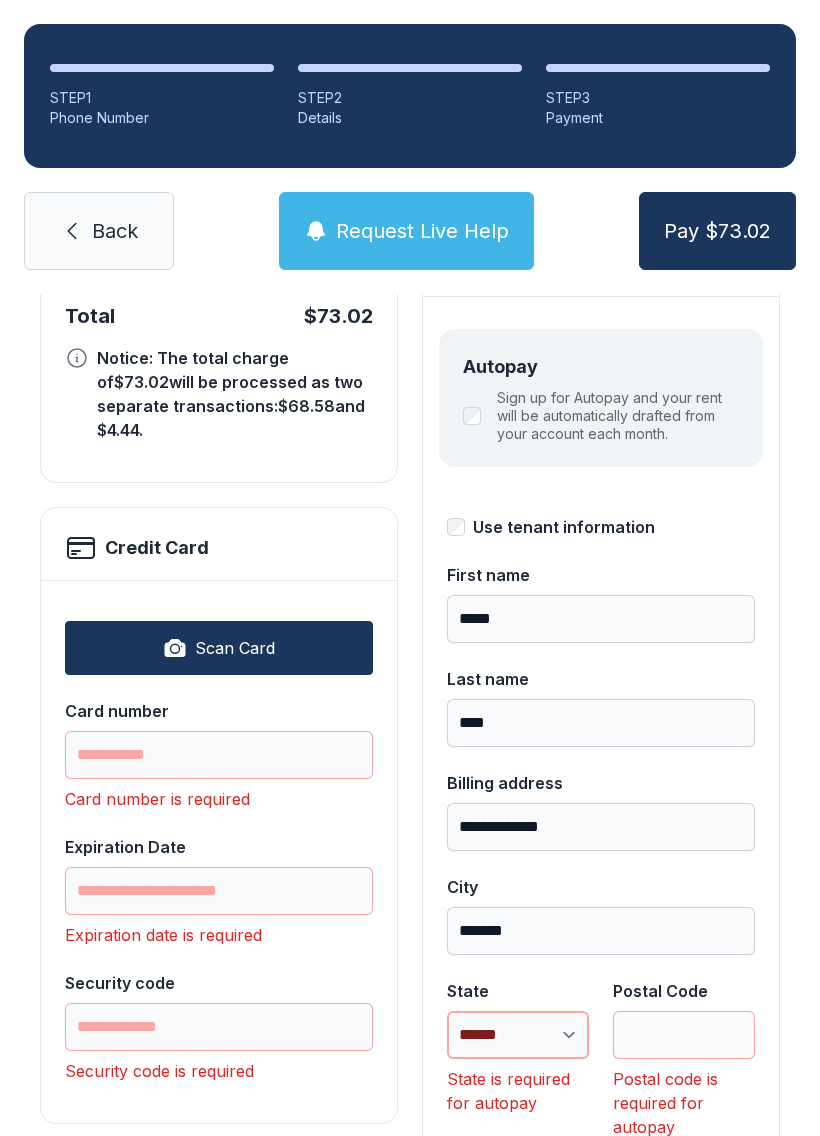 select on "**" 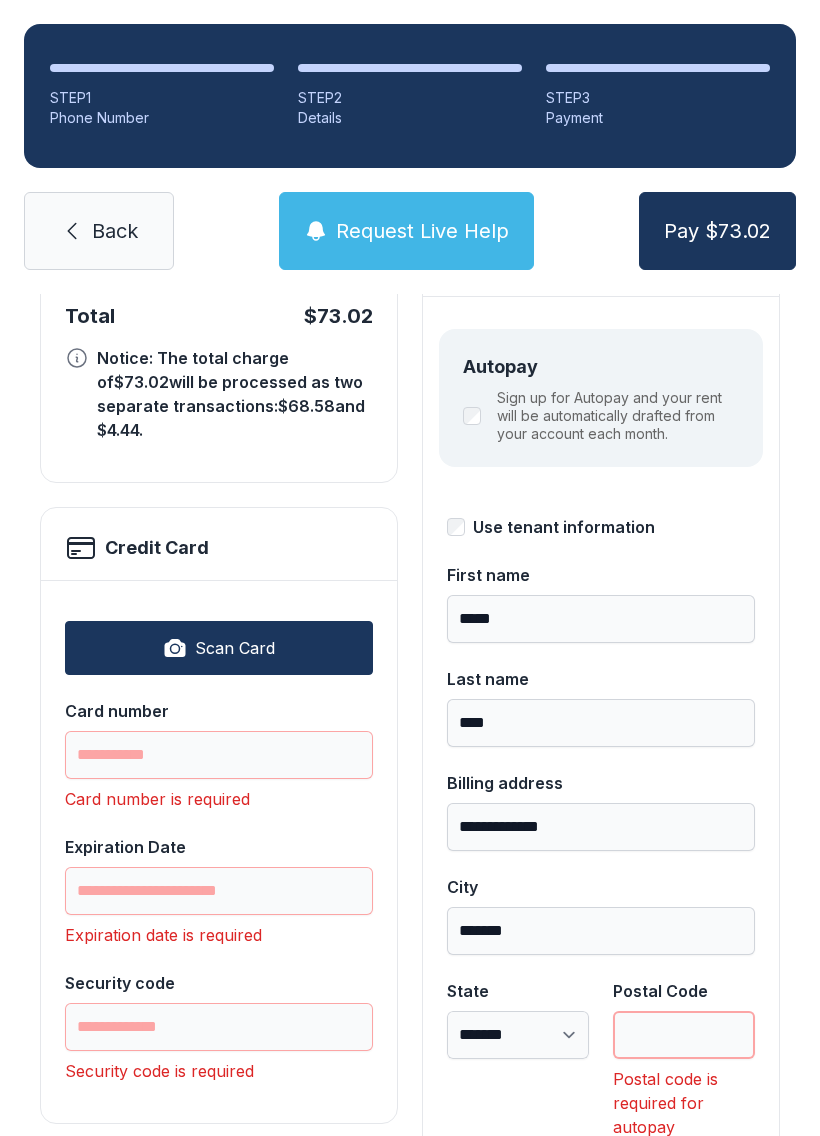 click on "Postal Code" at bounding box center [684, 1035] 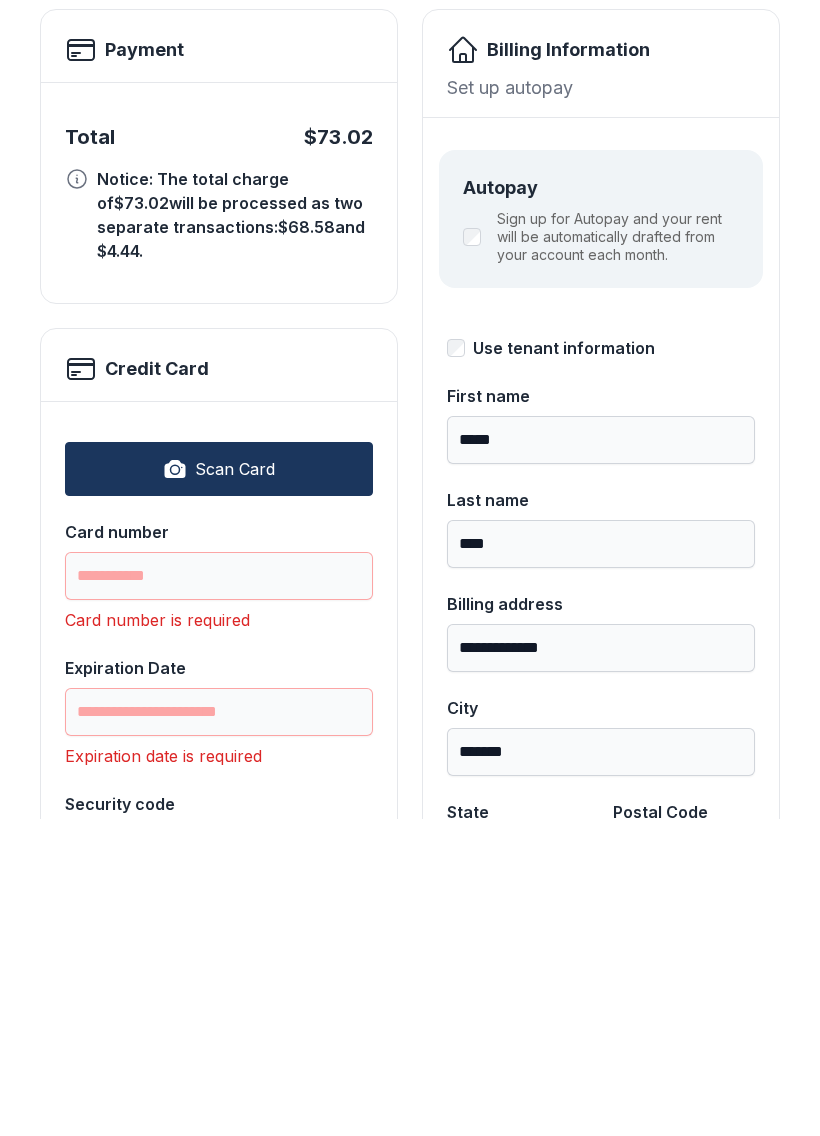 scroll, scrollTop: 75, scrollLeft: 0, axis: vertical 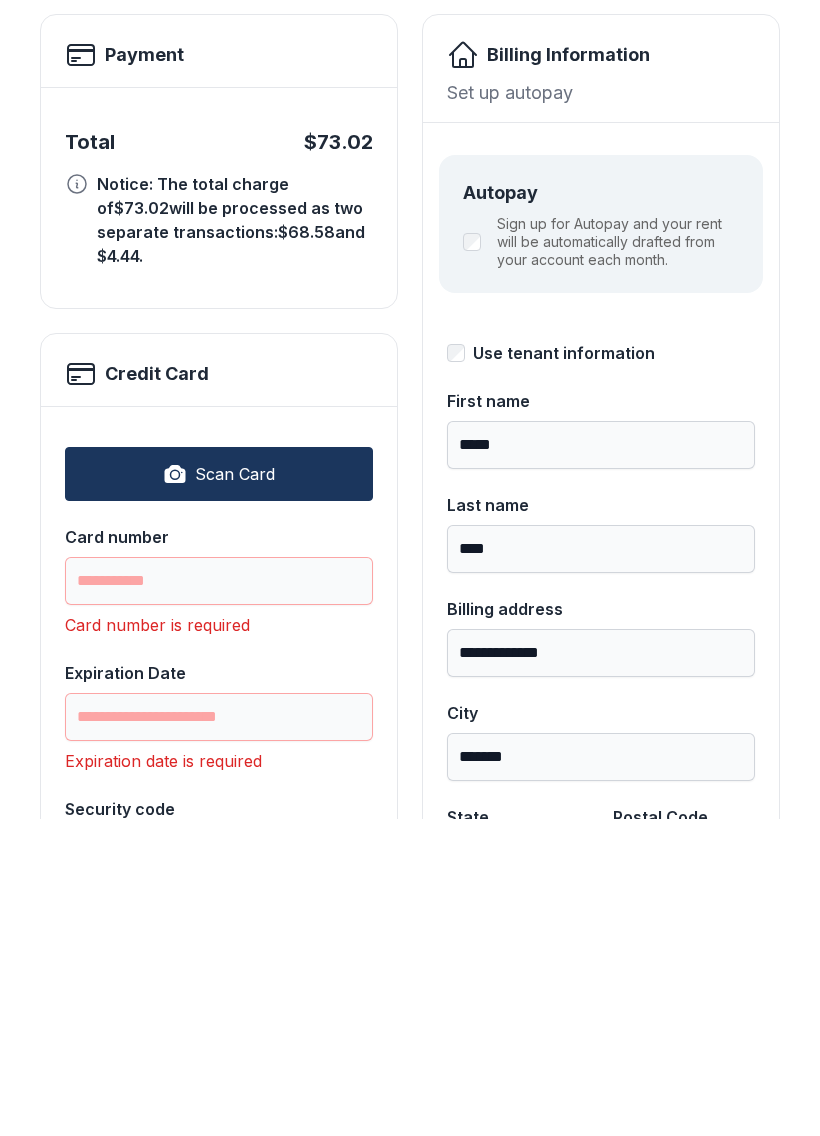 type on "*****" 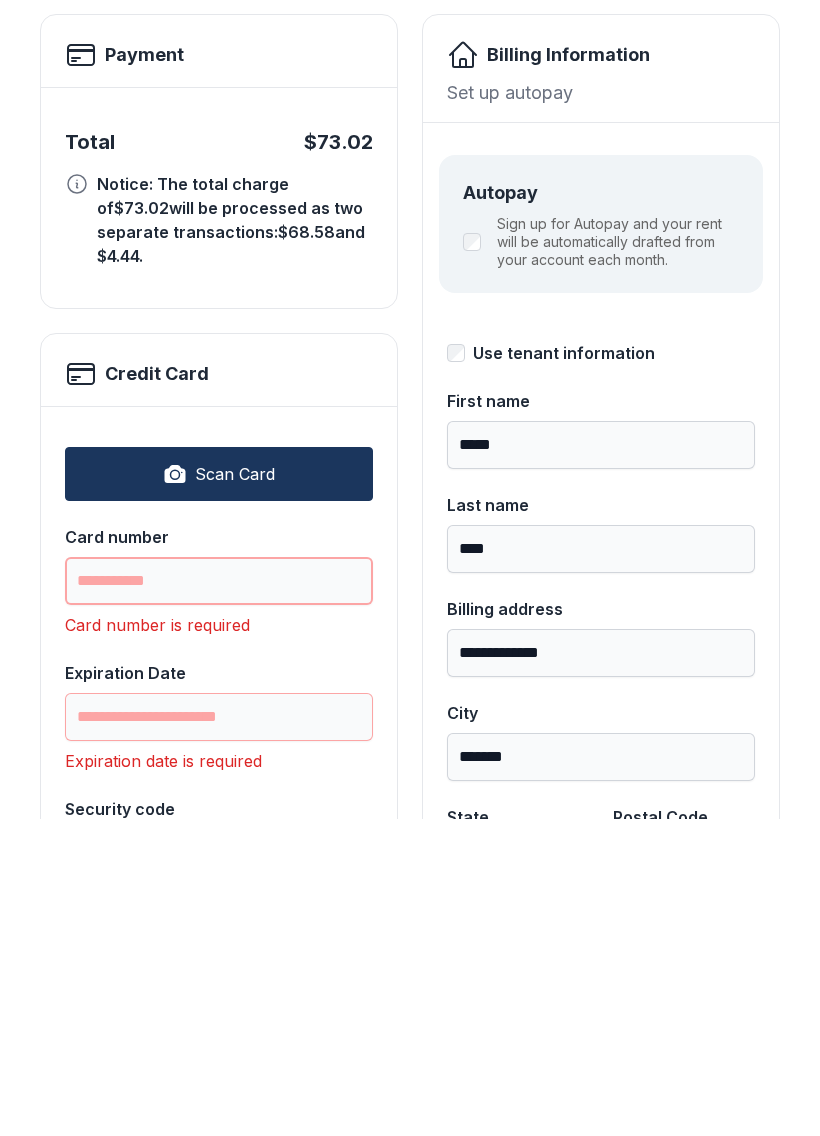 click on "Card number" at bounding box center [219, 898] 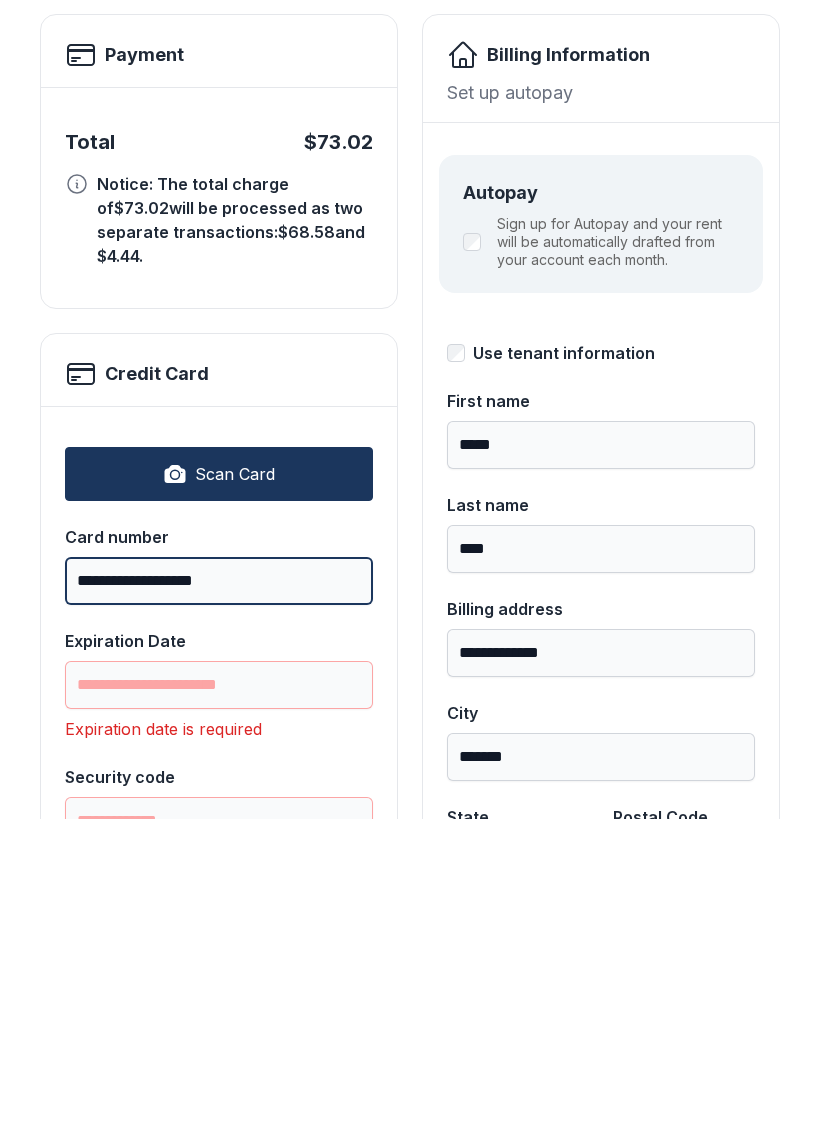 type on "**********" 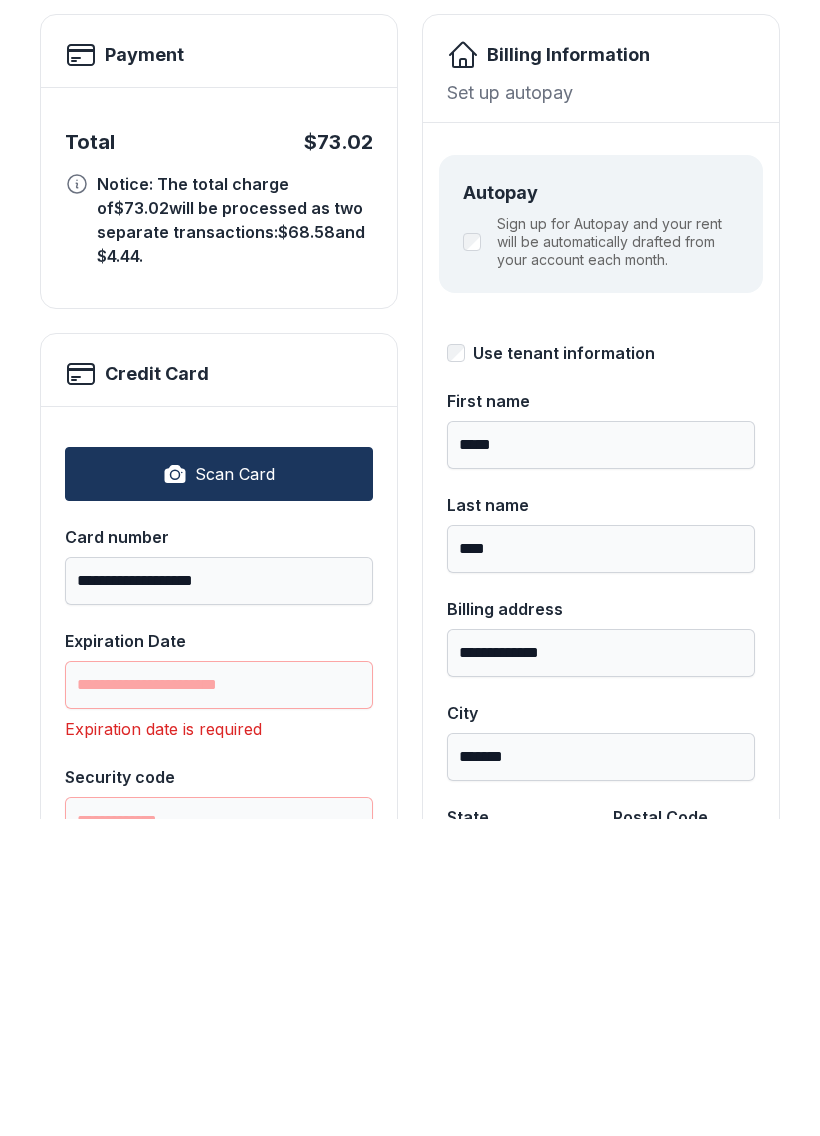 click on "Expiration Date" at bounding box center (219, 1002) 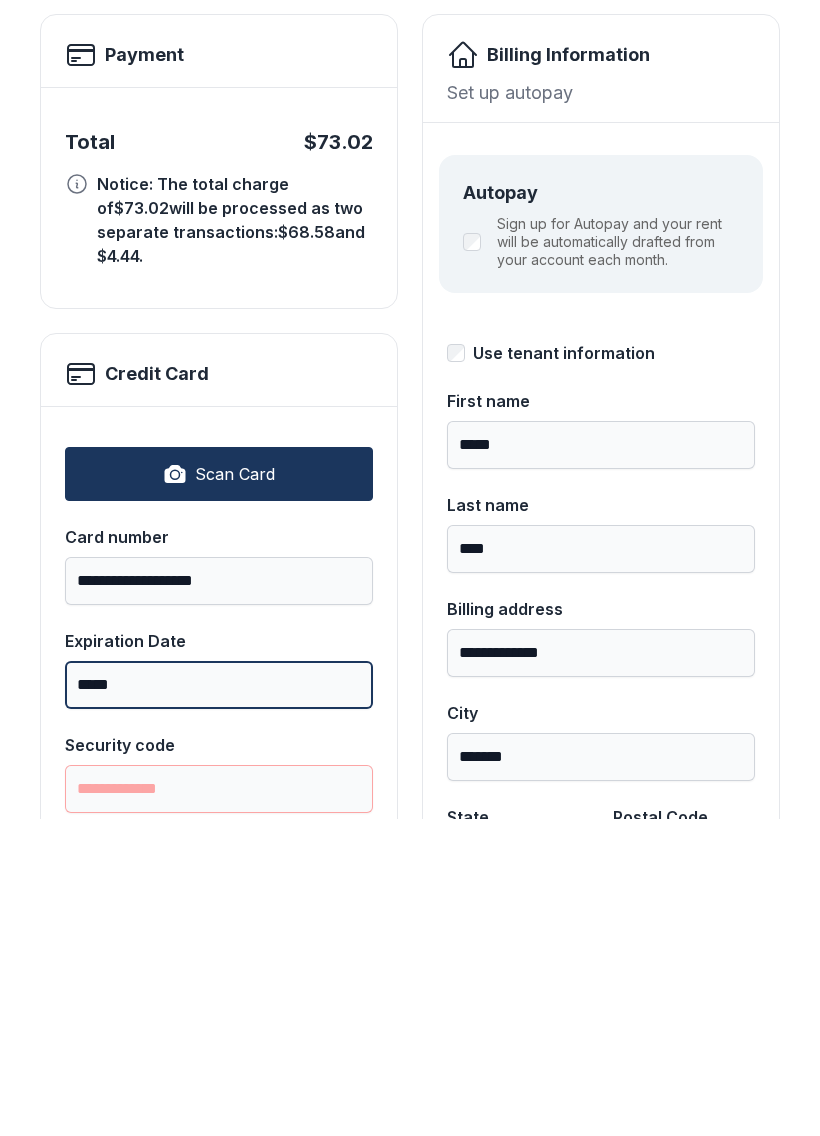 type on "*****" 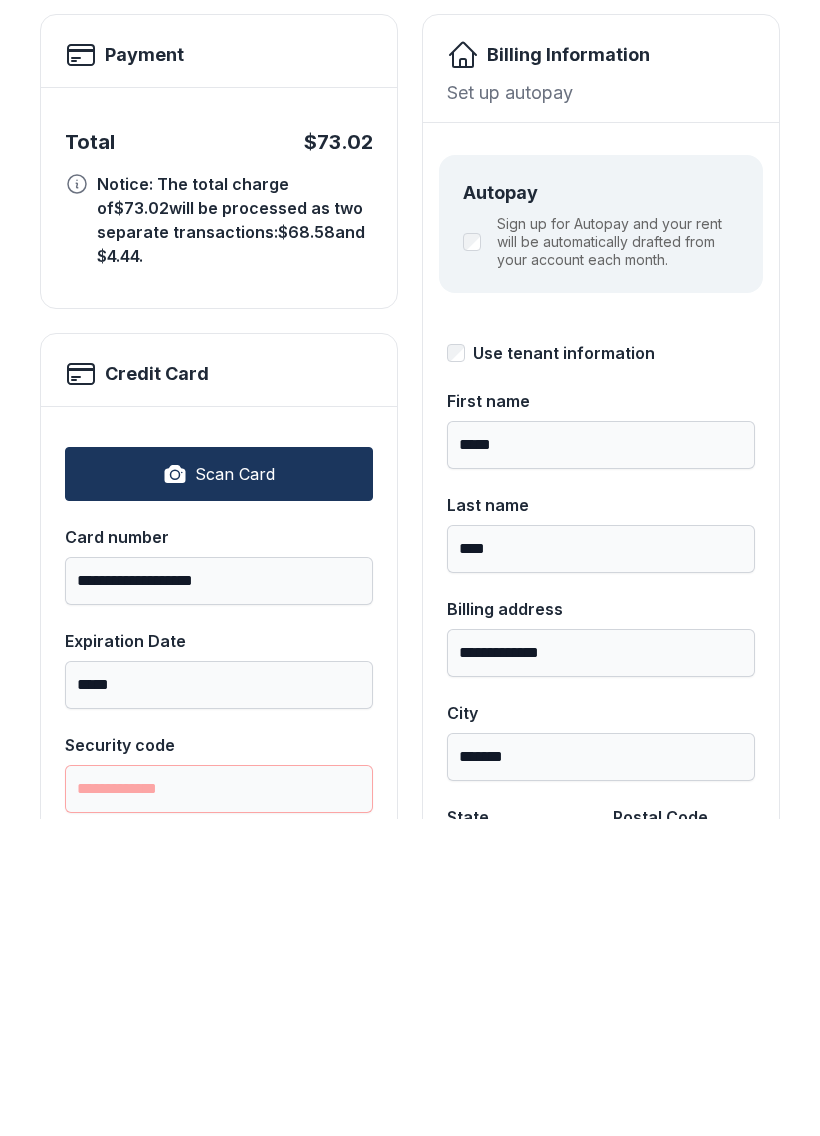 click on "Security code" at bounding box center (219, 1106) 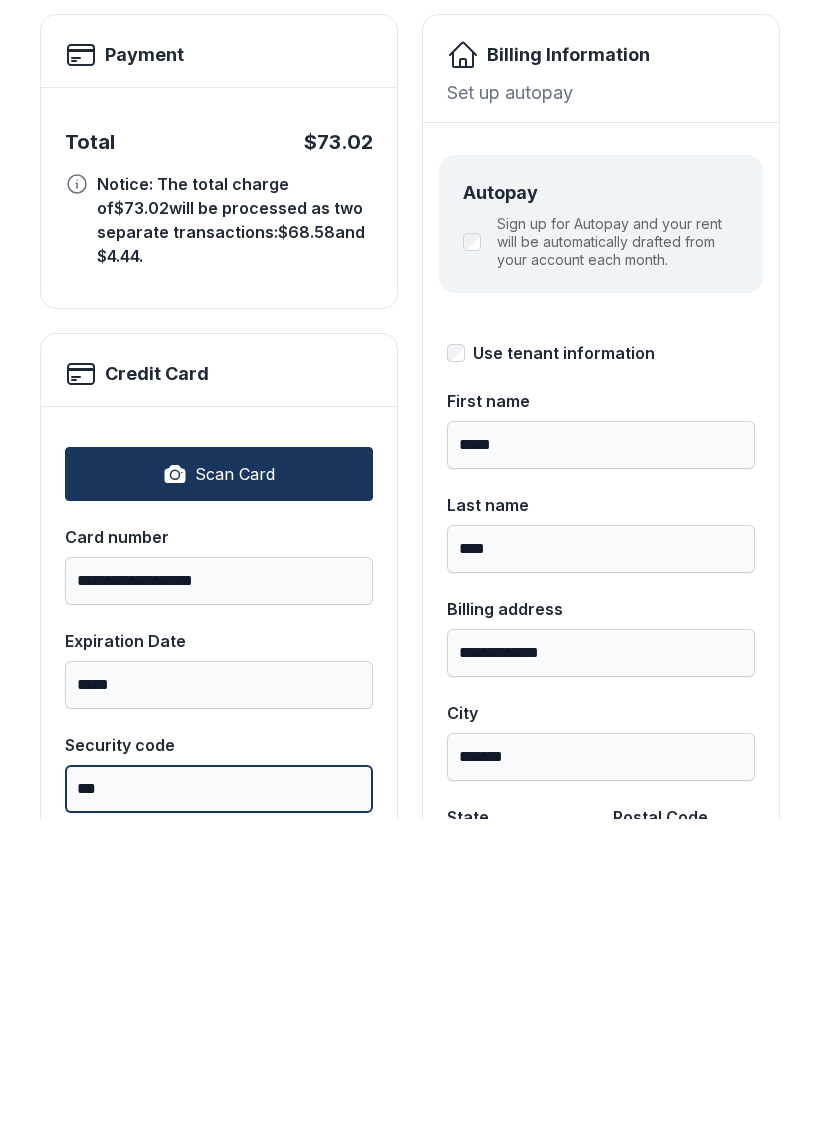 type on "***" 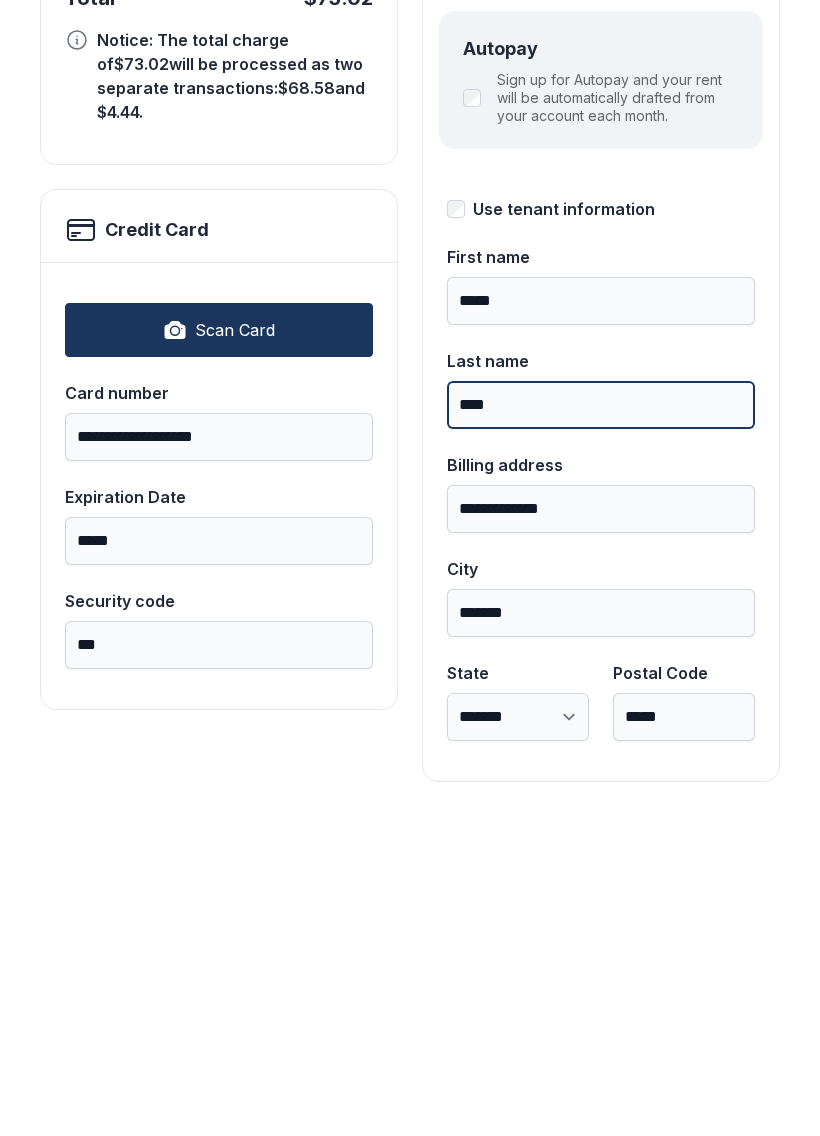 scroll, scrollTop: 218, scrollLeft: 0, axis: vertical 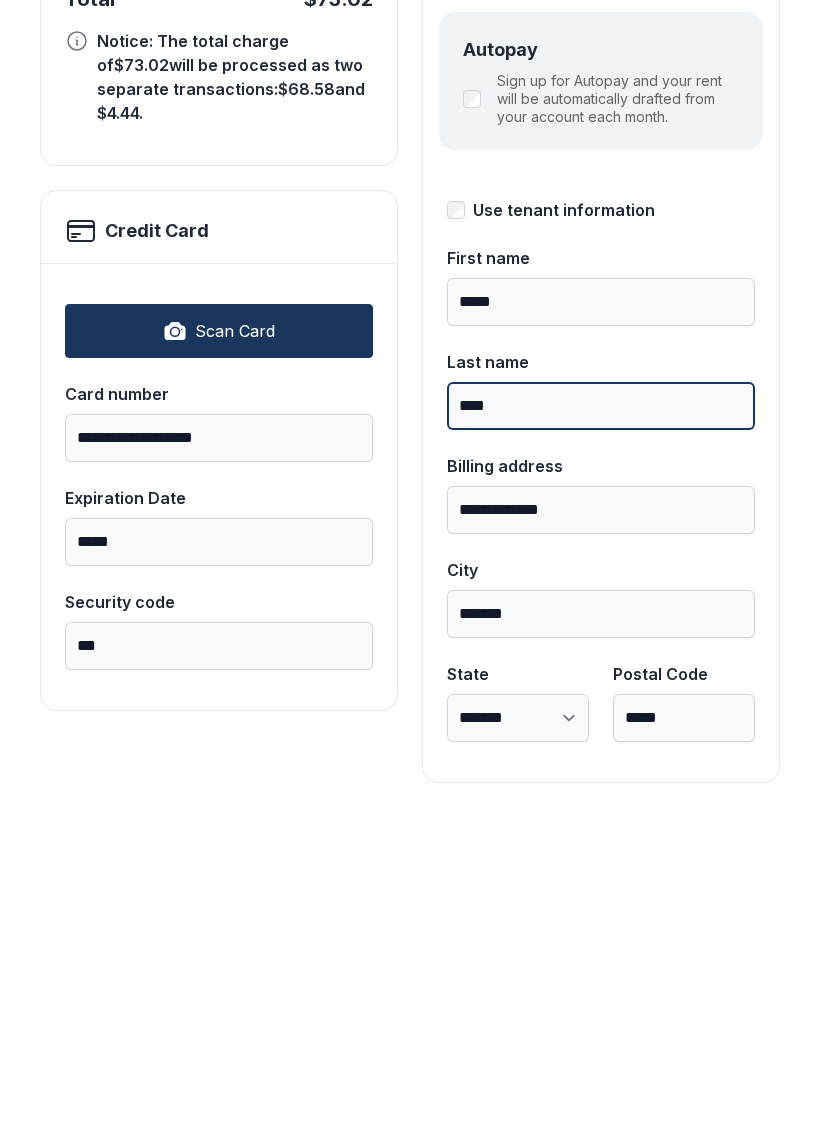 click on "Pay $73.02" at bounding box center [717, 231] 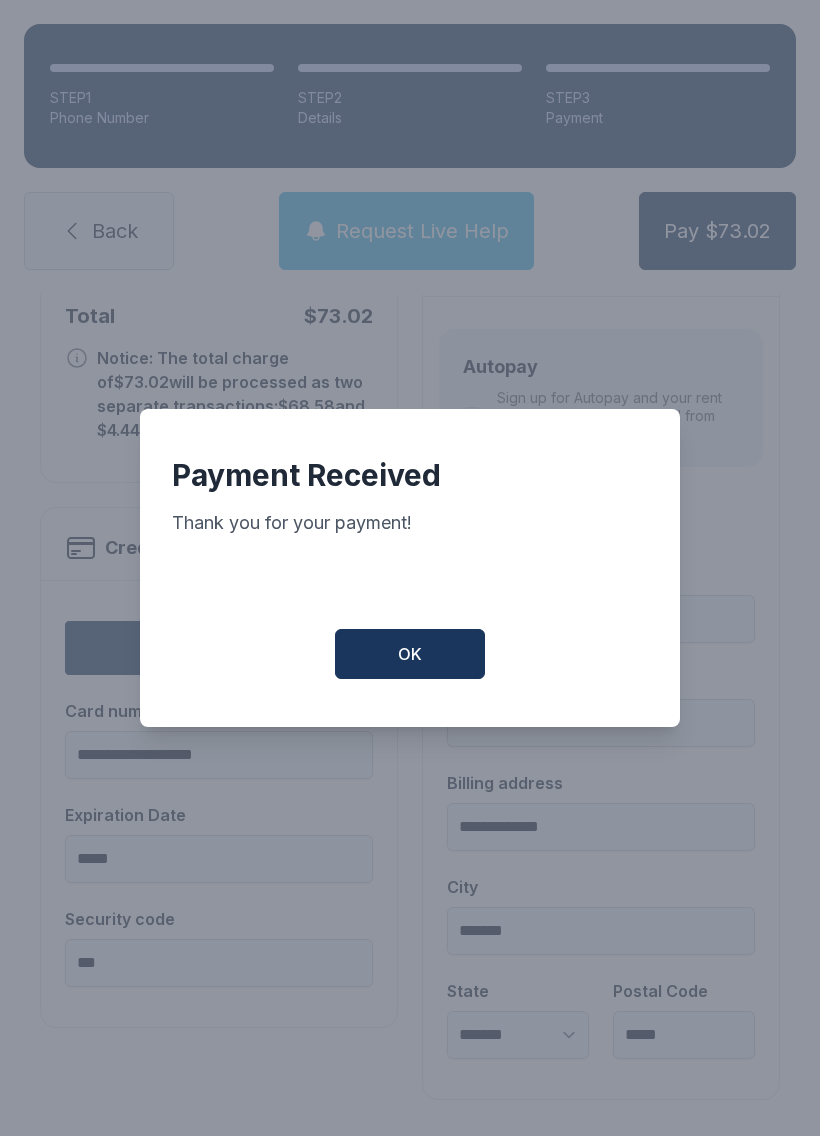 click on "OK" at bounding box center [410, 654] 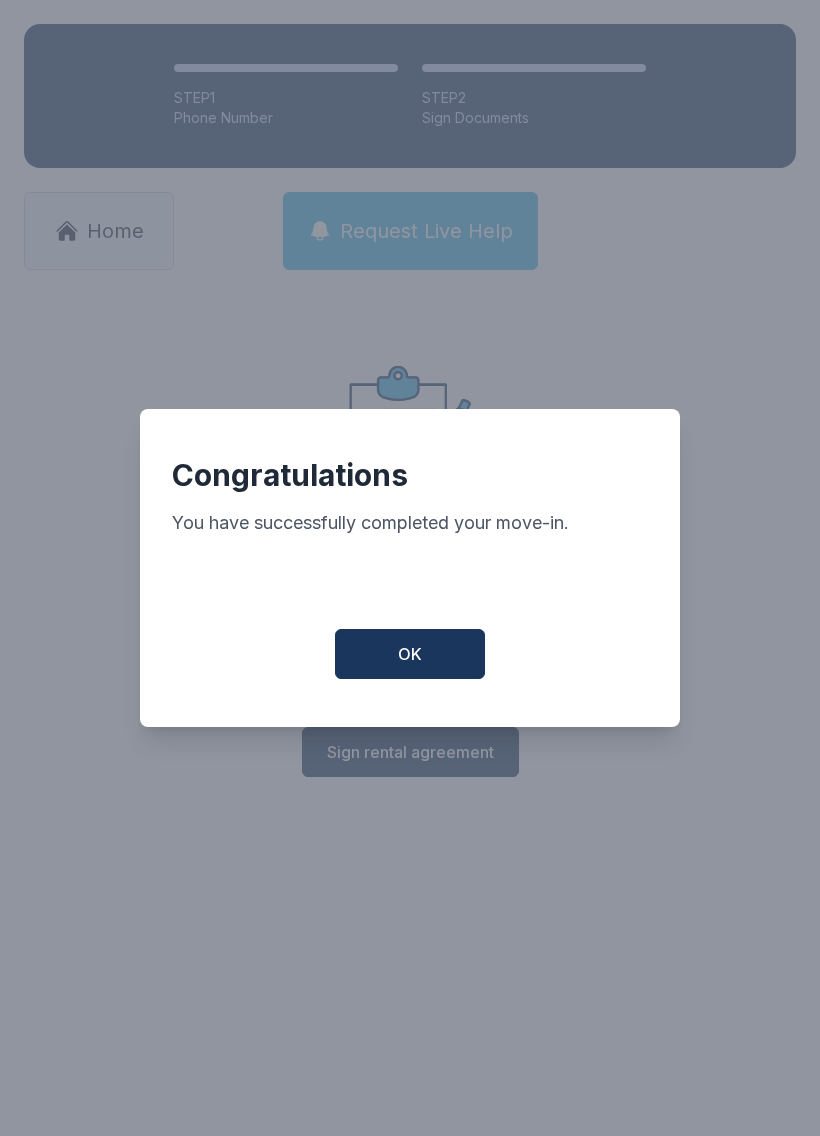 click on "OK" at bounding box center [410, 654] 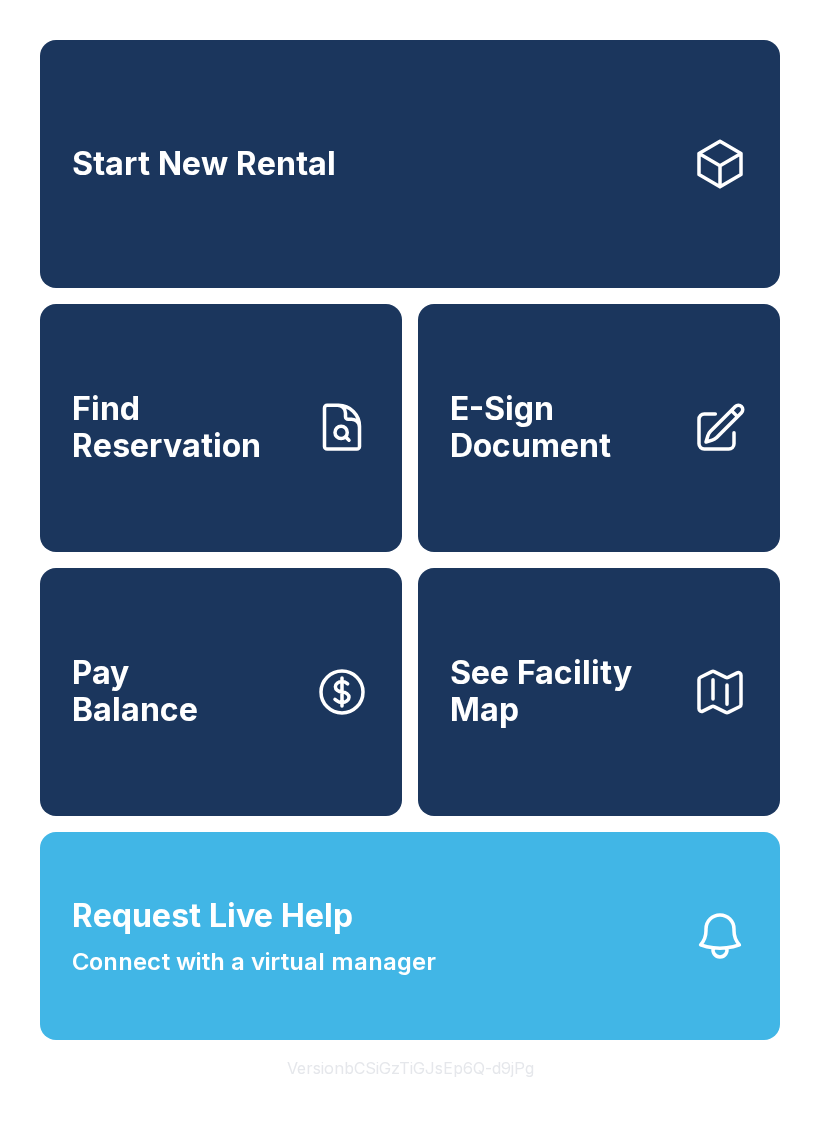click on "See Facility Map" at bounding box center [563, 691] 